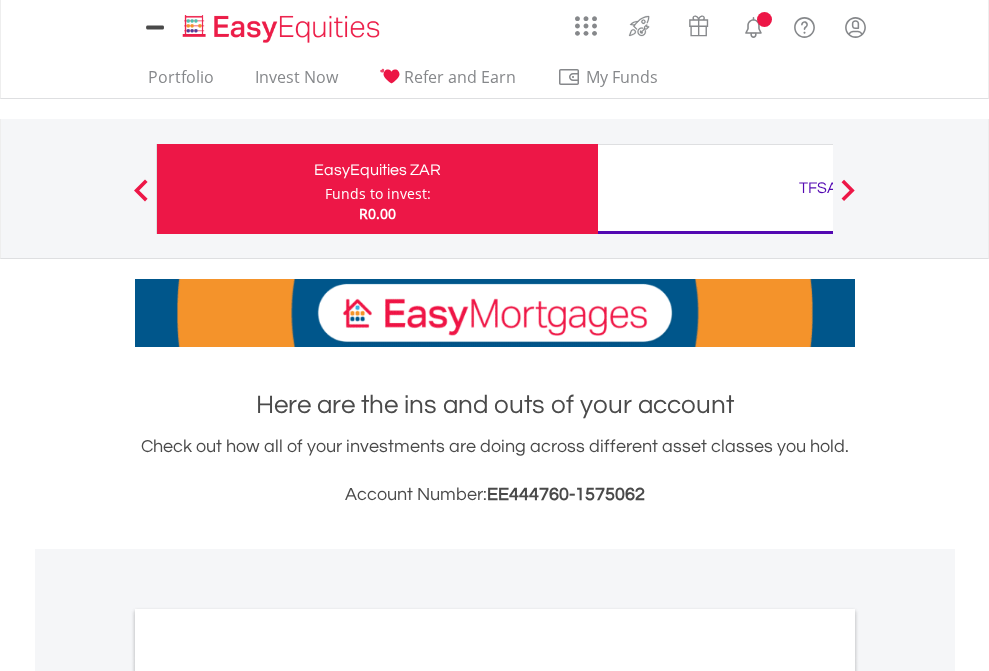 scroll, scrollTop: 0, scrollLeft: 0, axis: both 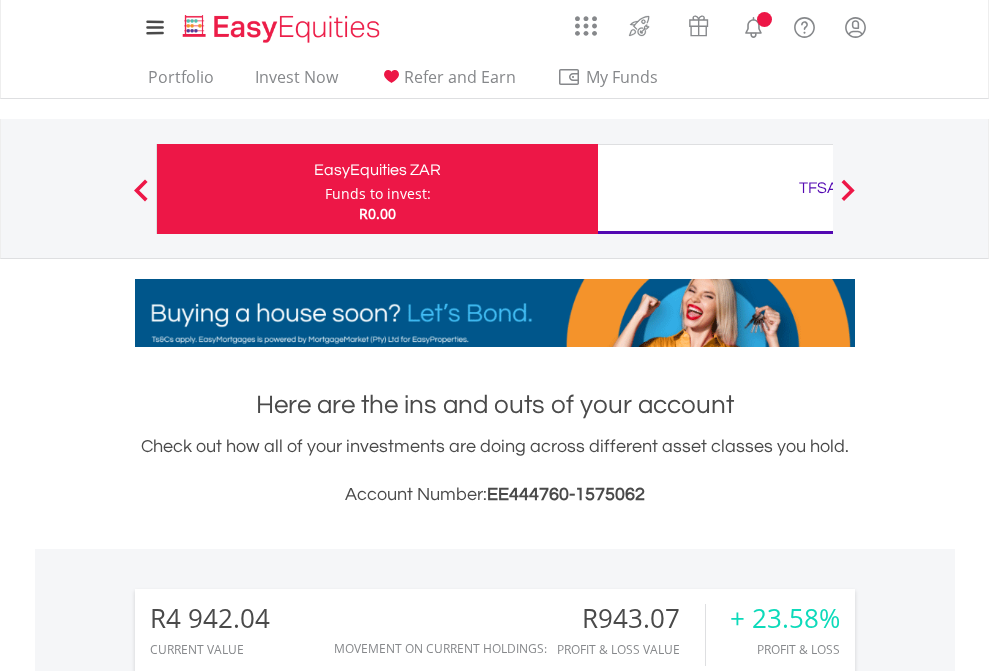 click on "Funds to invest:" at bounding box center [378, 194] 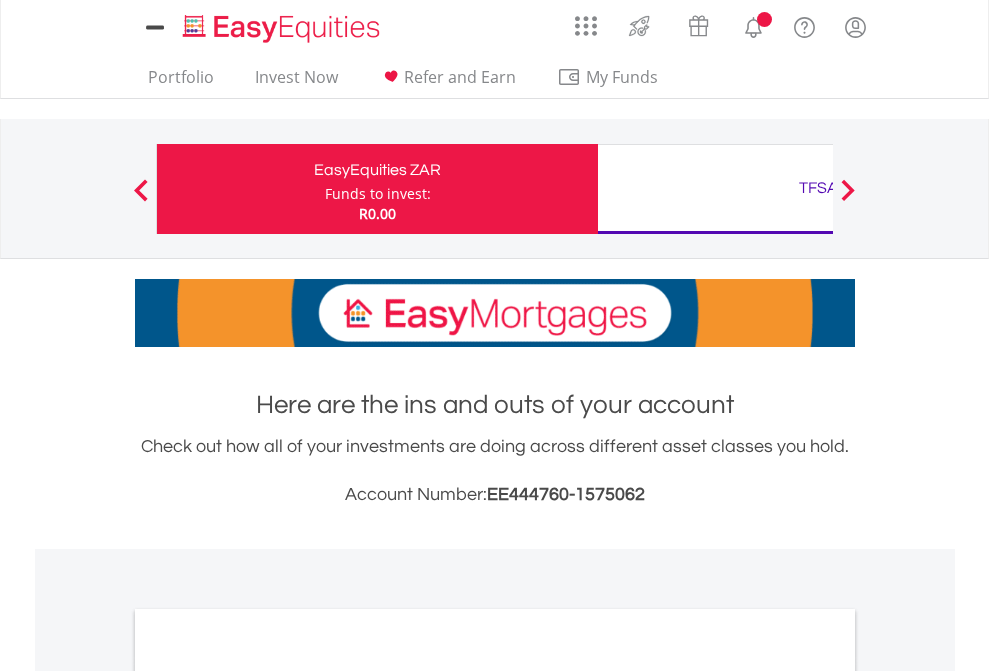 scroll, scrollTop: 0, scrollLeft: 0, axis: both 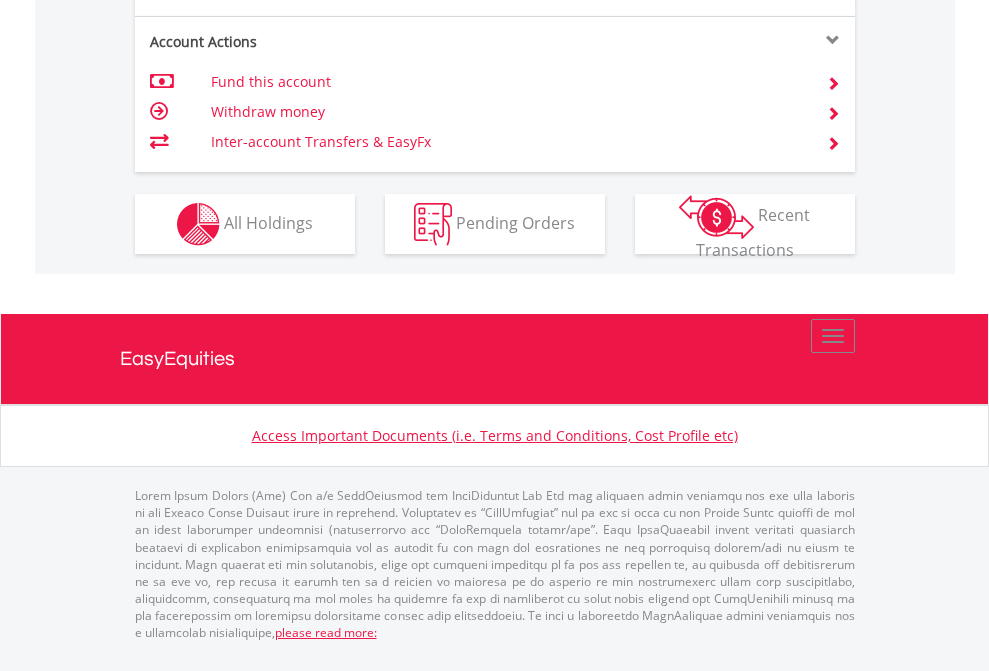 click on "Investment types" at bounding box center [706, -337] 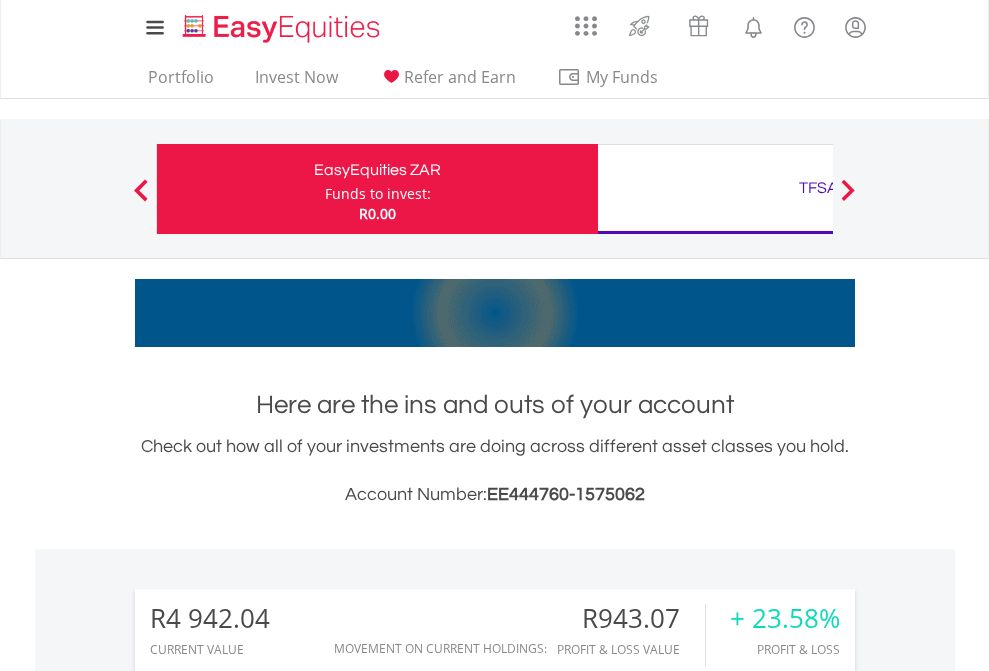 scroll, scrollTop: 671, scrollLeft: 0, axis: vertical 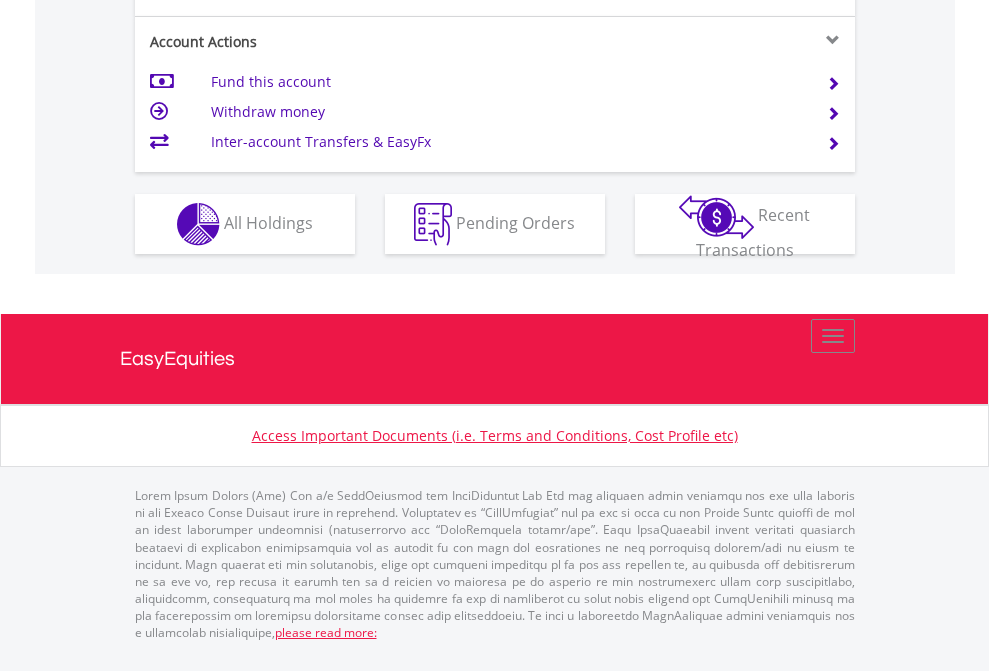 click on "Investment types" at bounding box center [706, -337] 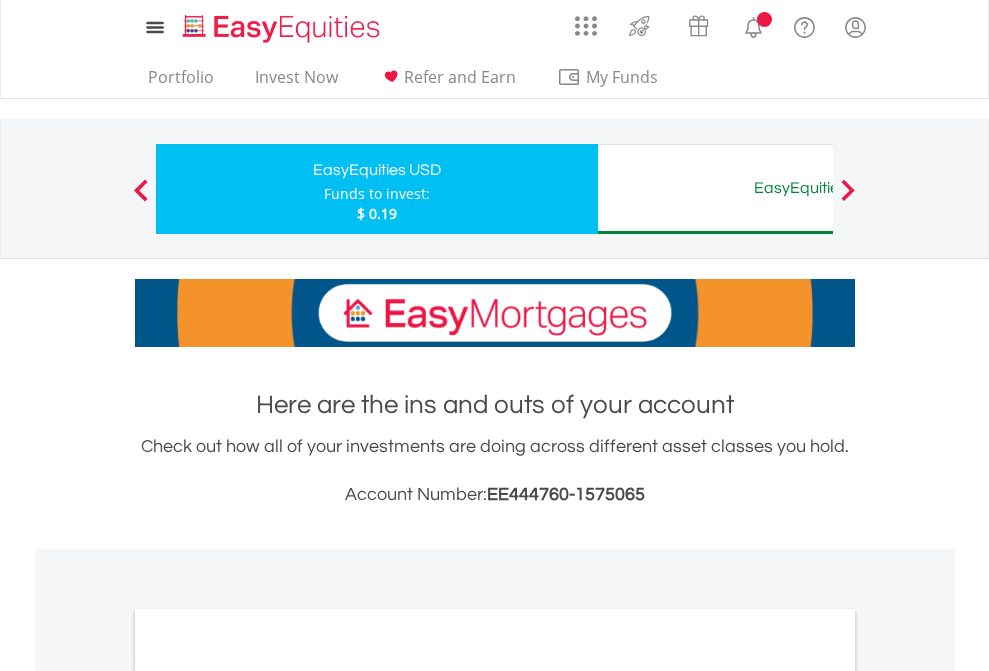 scroll, scrollTop: 0, scrollLeft: 0, axis: both 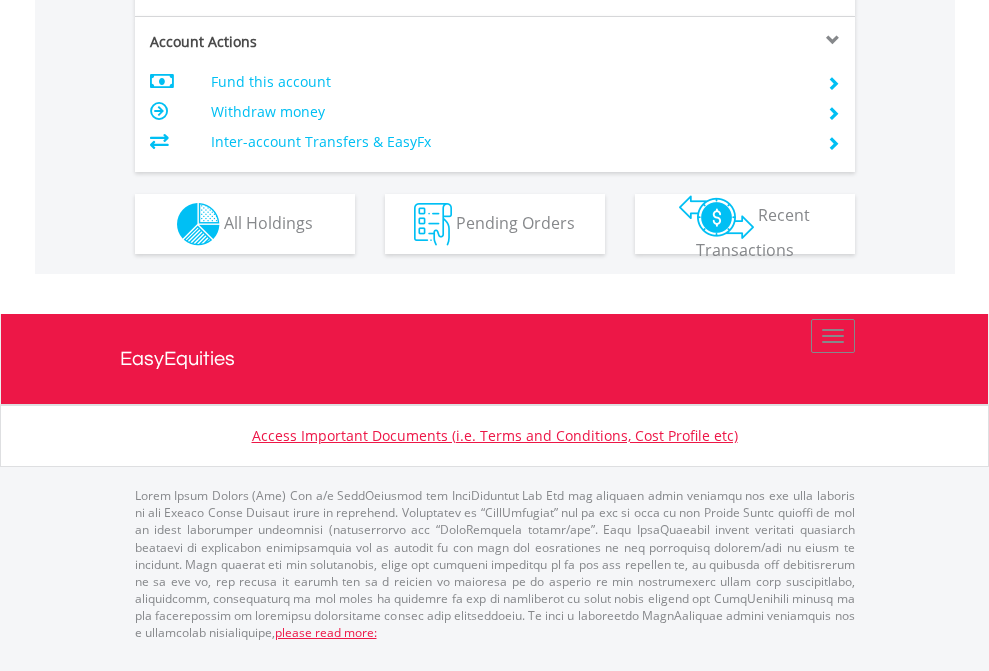 click on "Investment types" at bounding box center [706, -337] 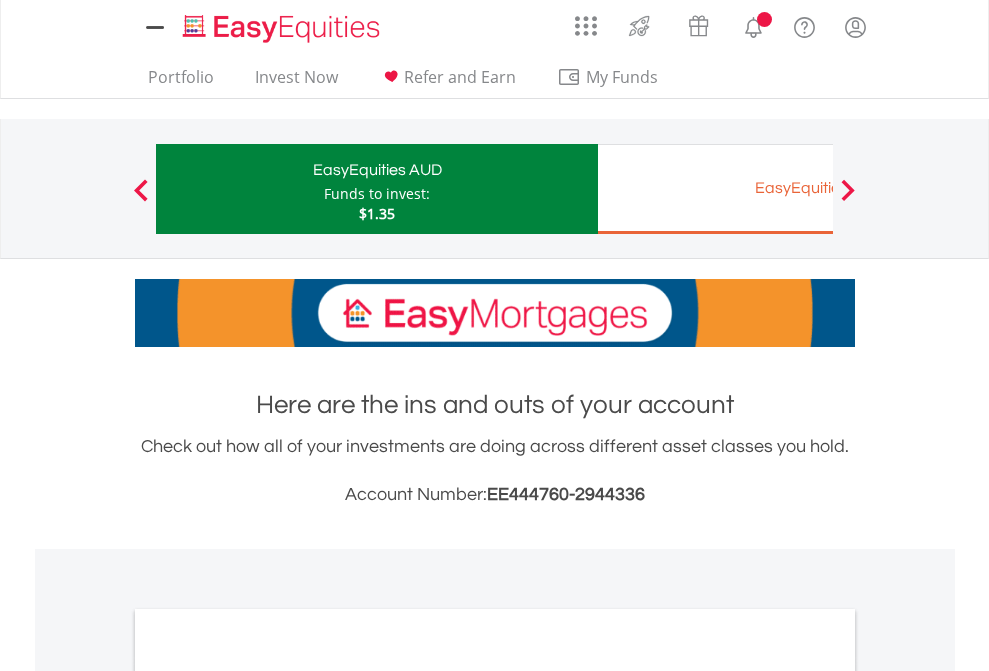 scroll, scrollTop: 0, scrollLeft: 0, axis: both 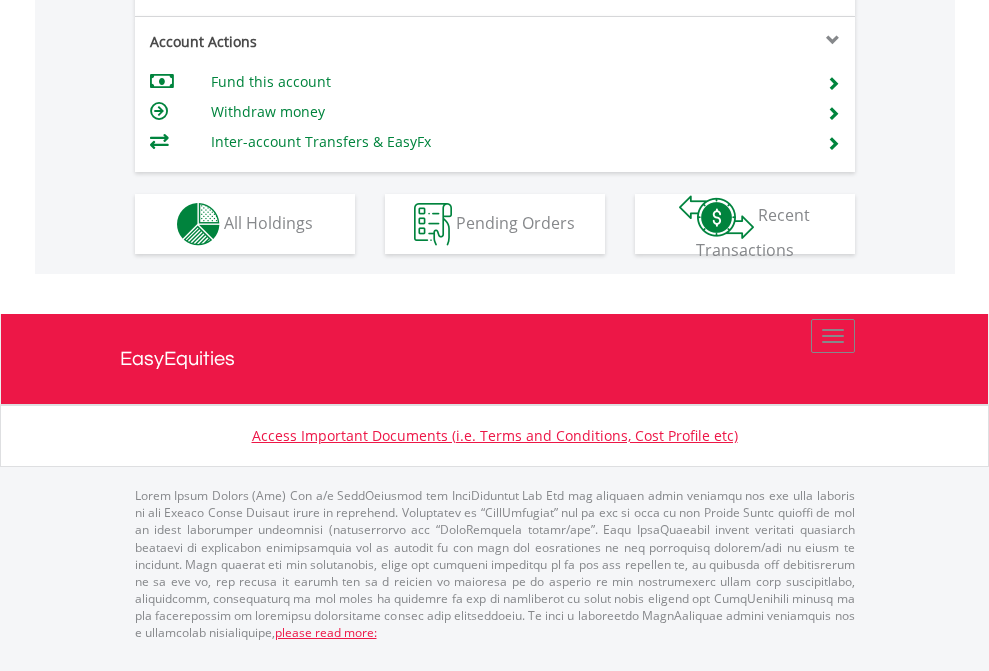 click on "Investment types" at bounding box center (706, -337) 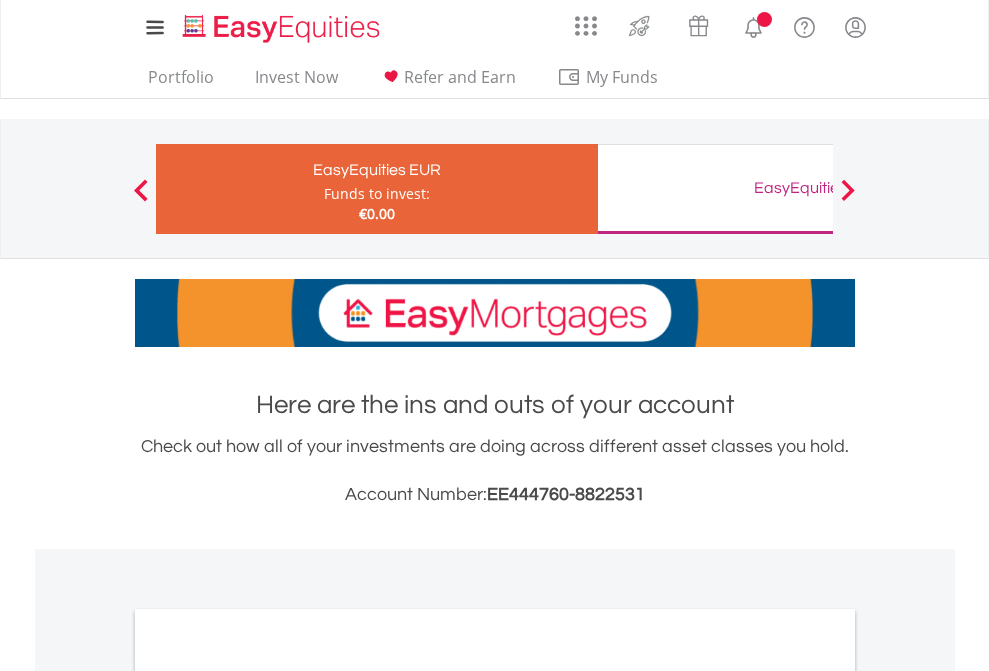 scroll, scrollTop: 0, scrollLeft: 0, axis: both 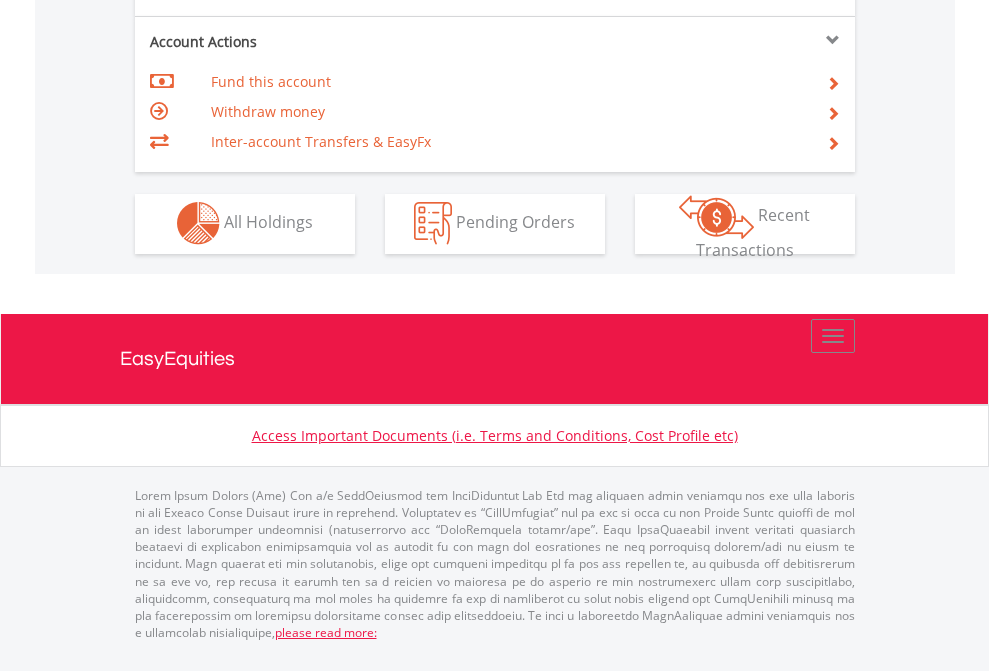 click on "Investment types" at bounding box center [706, -353] 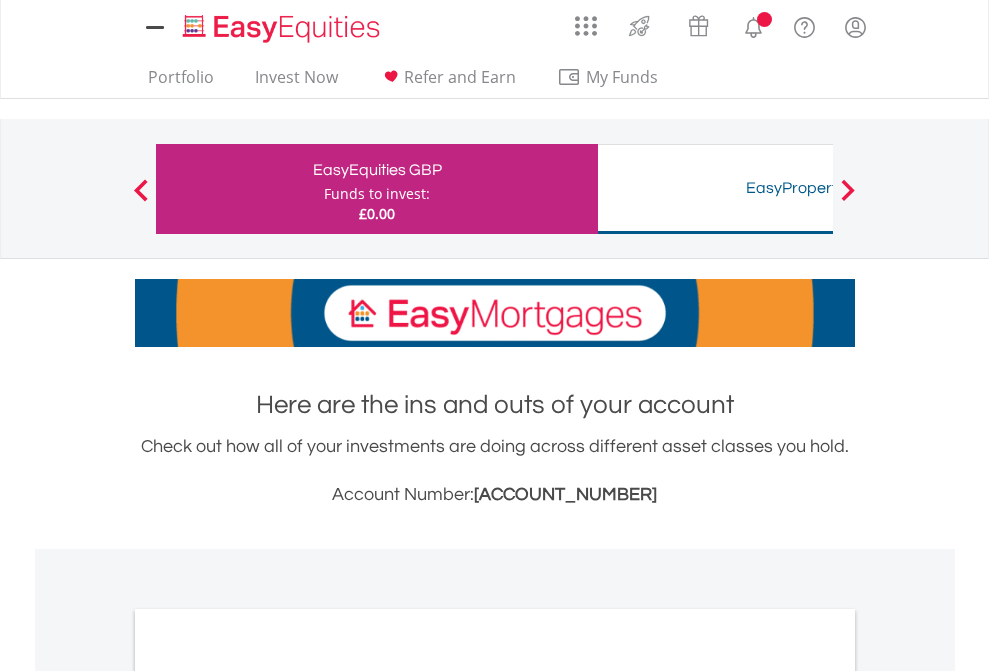 scroll, scrollTop: 0, scrollLeft: 0, axis: both 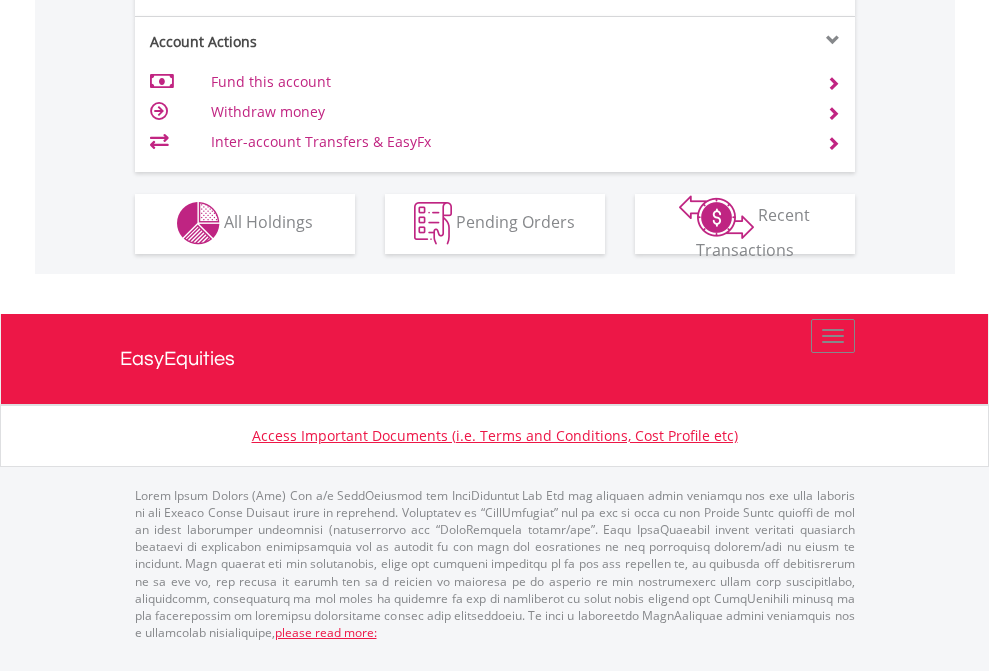 click on "Investment types" at bounding box center [706, -353] 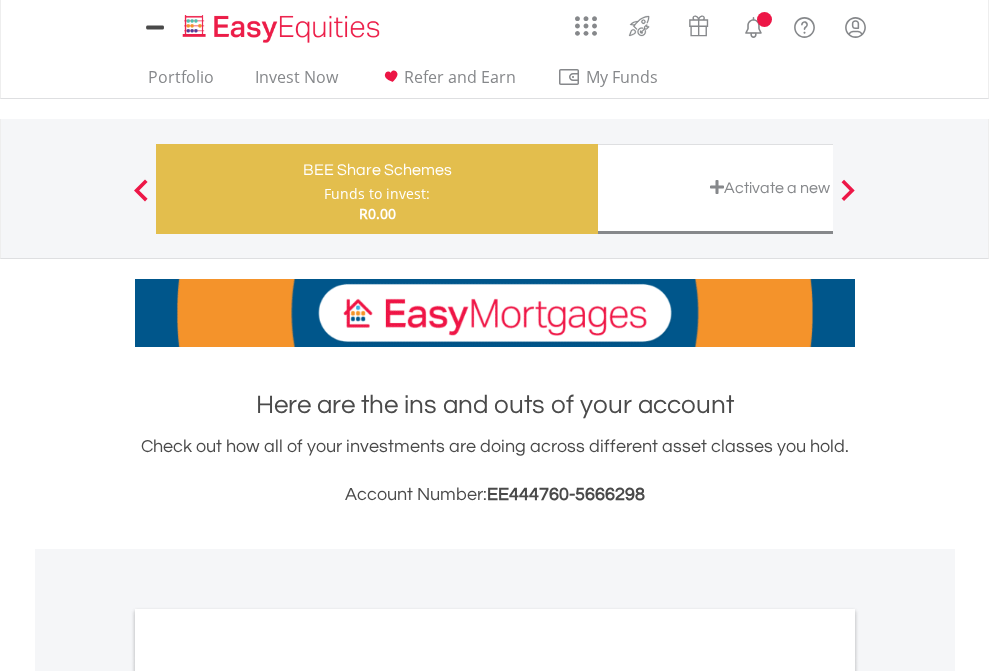 scroll, scrollTop: 0, scrollLeft: 0, axis: both 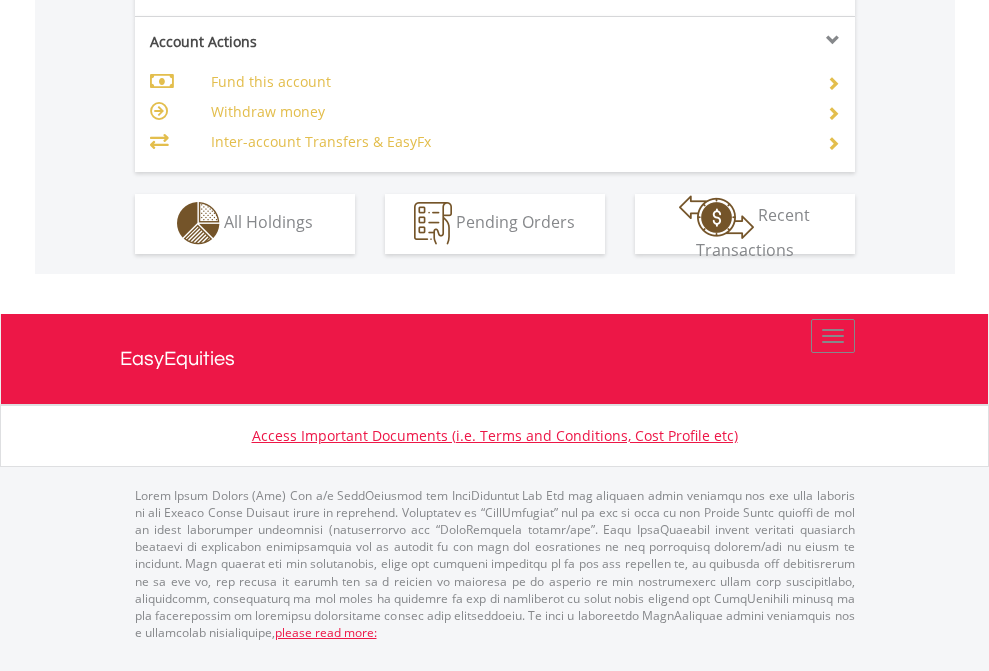 click on "Investment types" at bounding box center (706, -353) 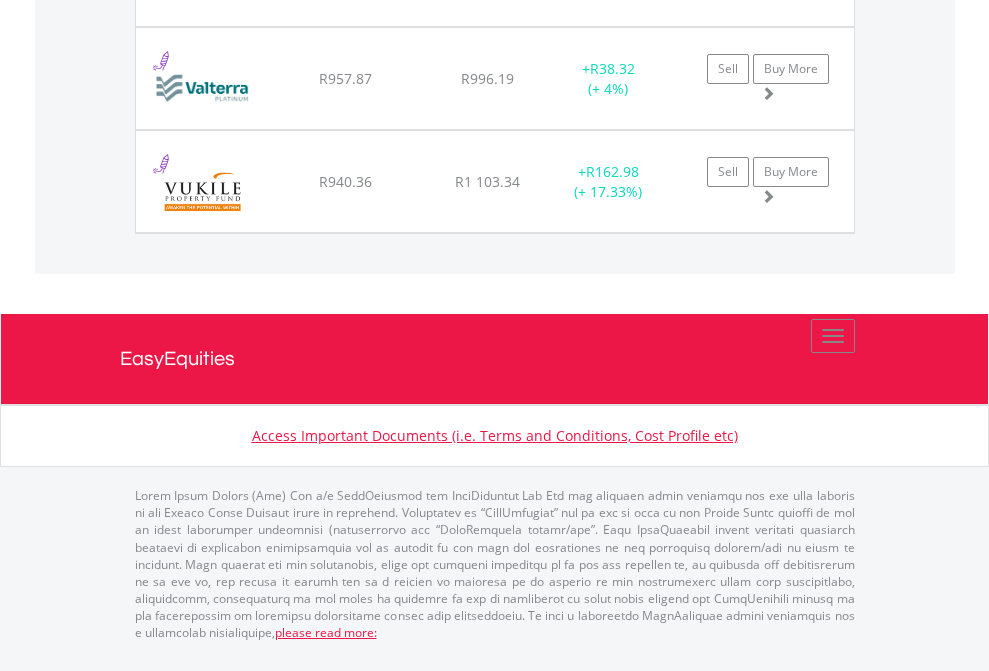 click on "Funds to invest:" at bounding box center [378, -1580] 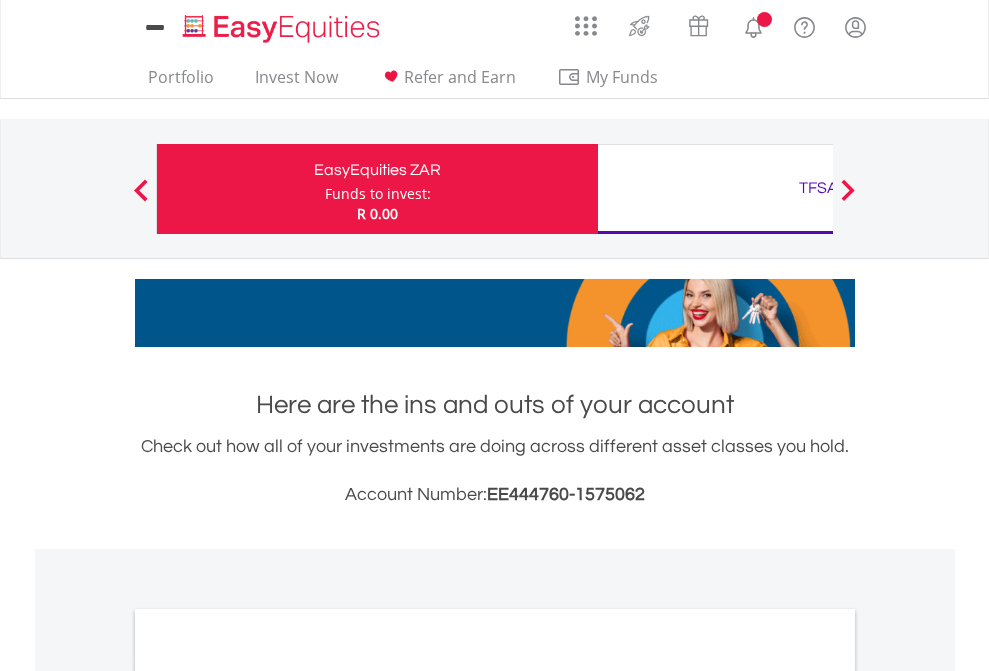click on "All Holdings" at bounding box center [268, 1096] 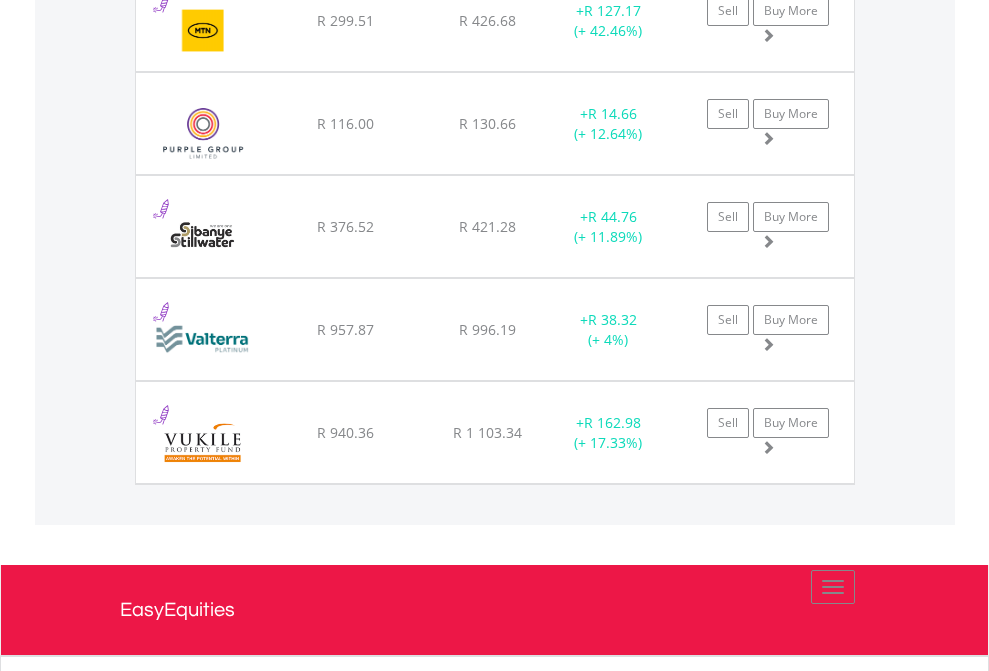 scroll, scrollTop: 2265, scrollLeft: 0, axis: vertical 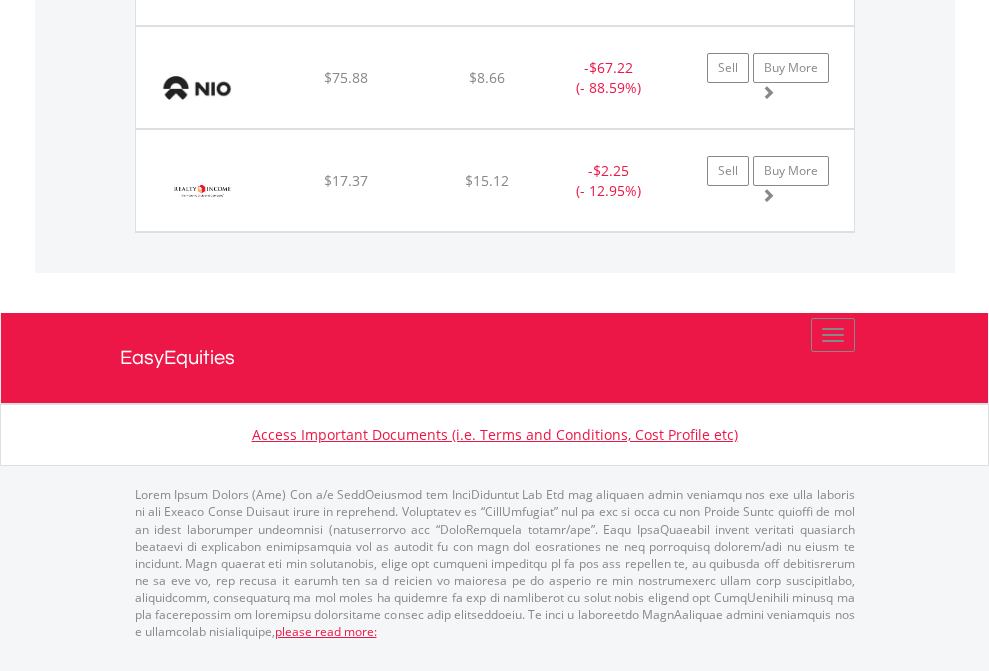 click on "EasyEquities AUD" at bounding box center (818, -1545) 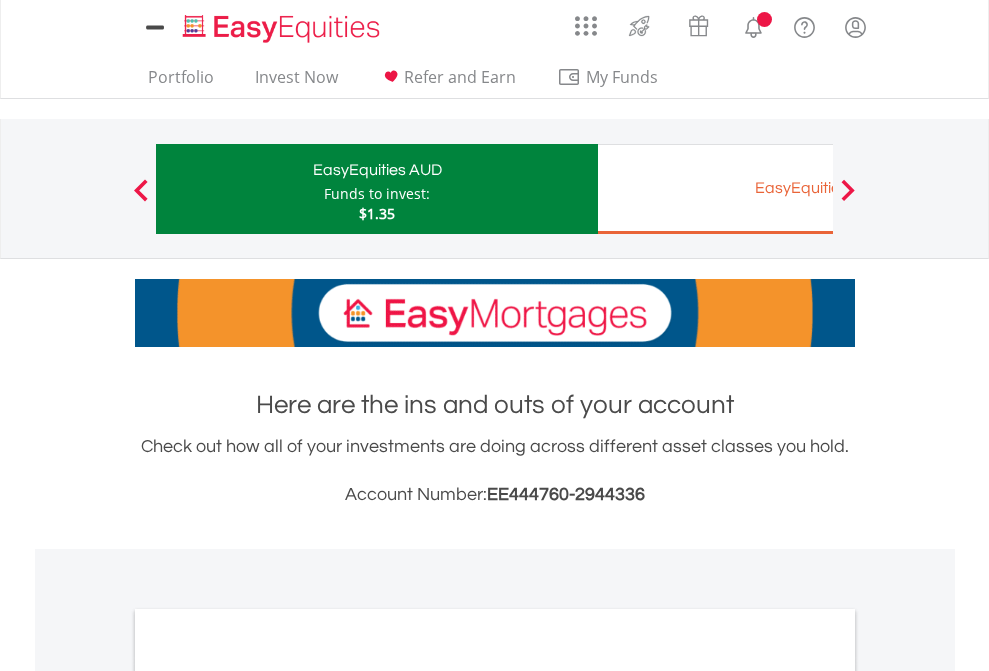 scroll, scrollTop: 1202, scrollLeft: 0, axis: vertical 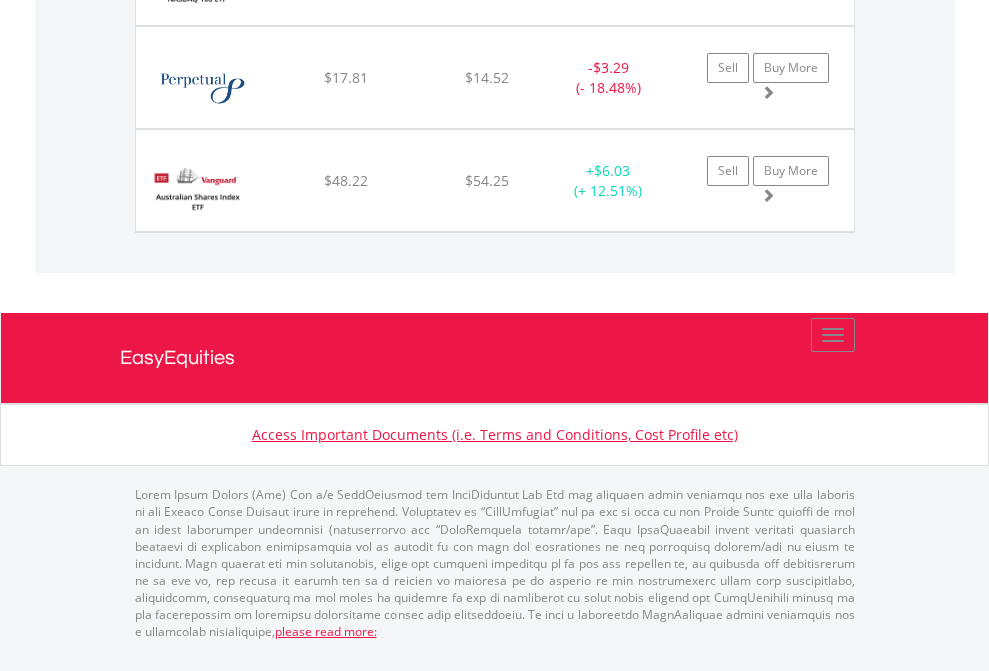 click on "EasyEquities EUR" at bounding box center [818, -1791] 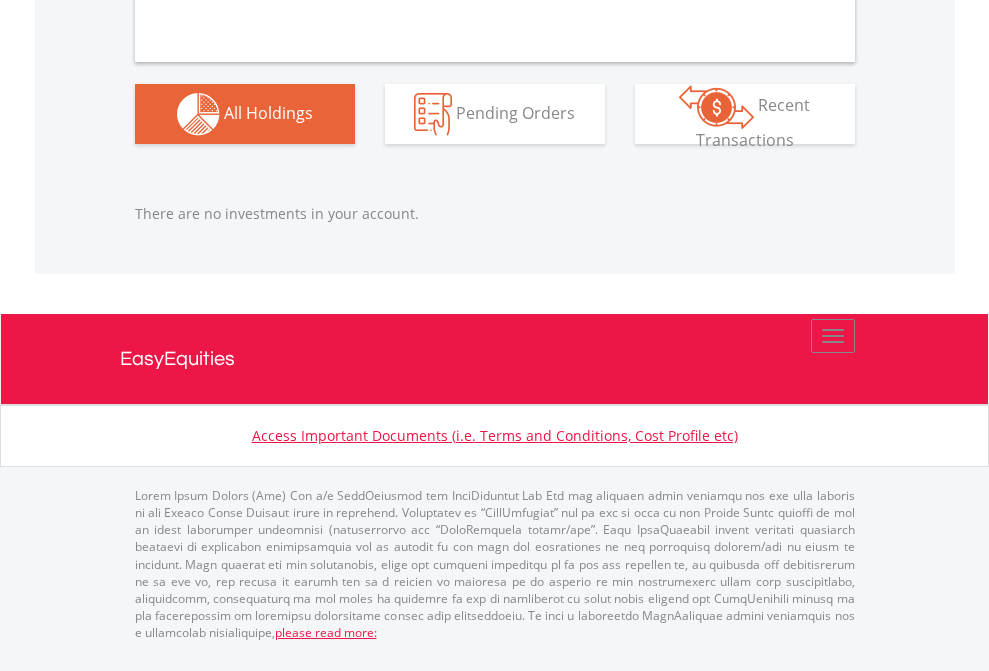 scroll, scrollTop: 1980, scrollLeft: 0, axis: vertical 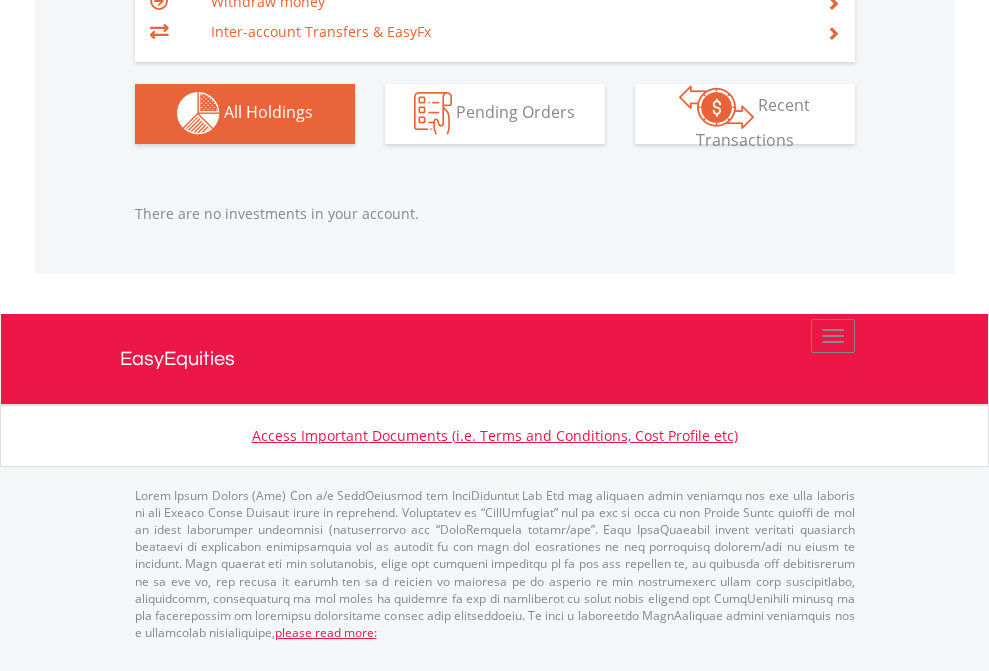 click on "EasyEquities GBP" at bounding box center (818, -1142) 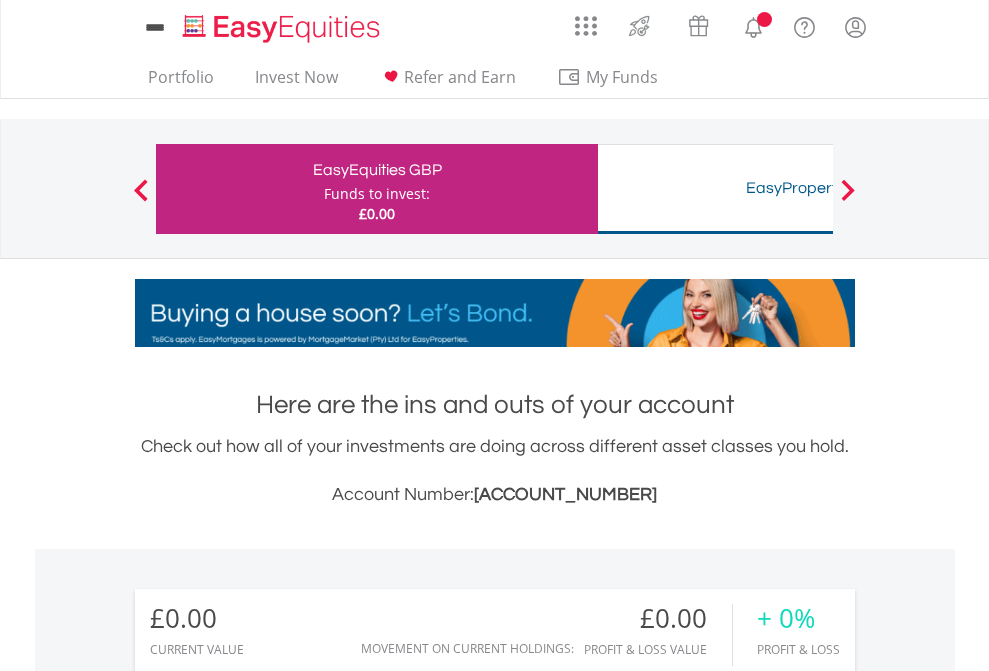 scroll, scrollTop: 1486, scrollLeft: 0, axis: vertical 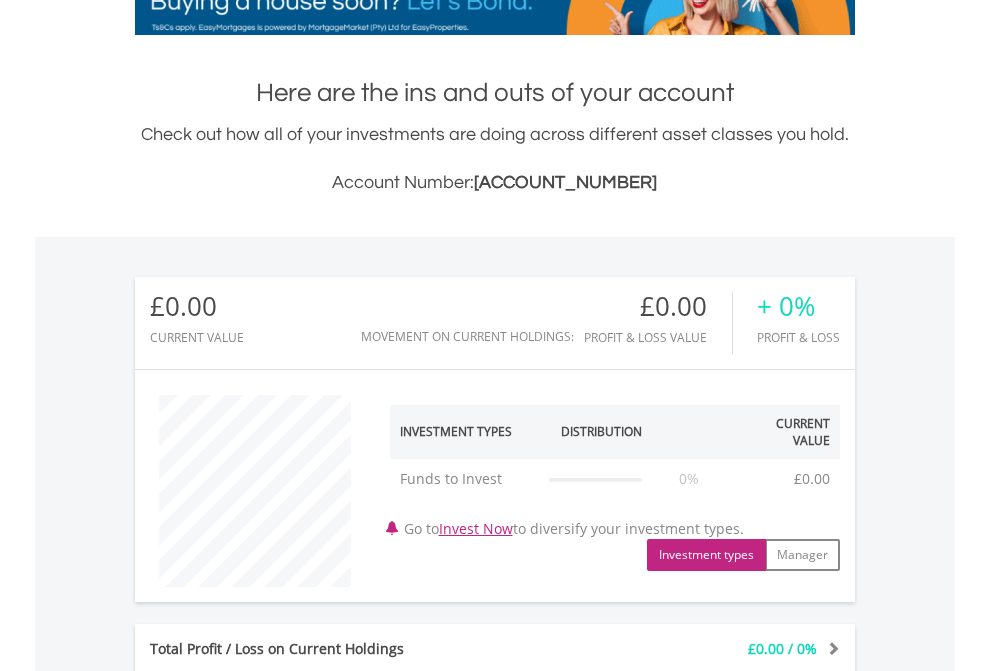 click on "All Holdings" at bounding box center (268, 1130) 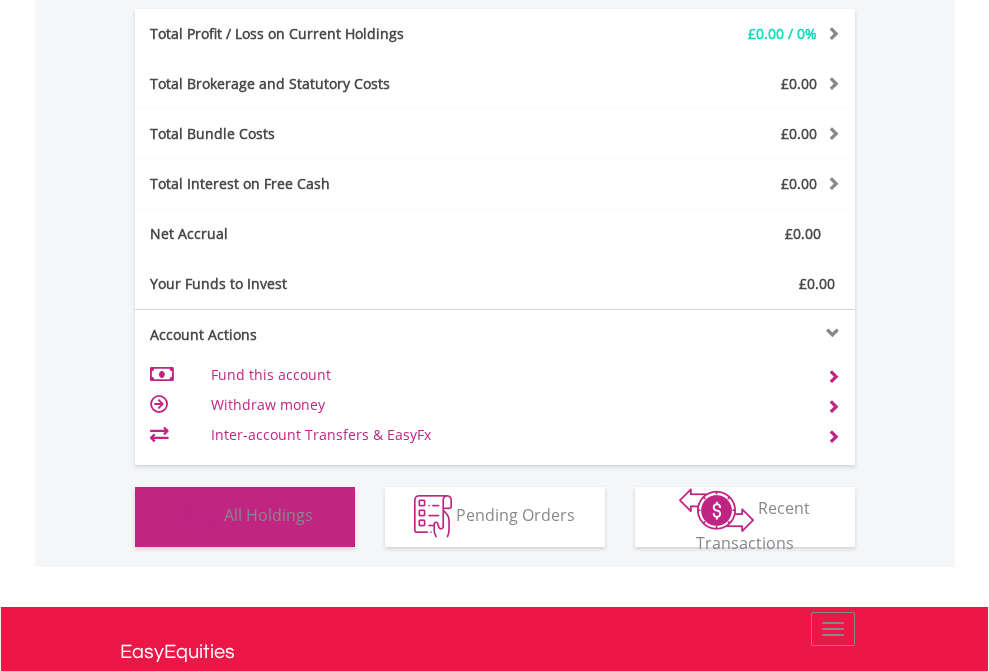 scroll, scrollTop: 999808, scrollLeft: 999687, axis: both 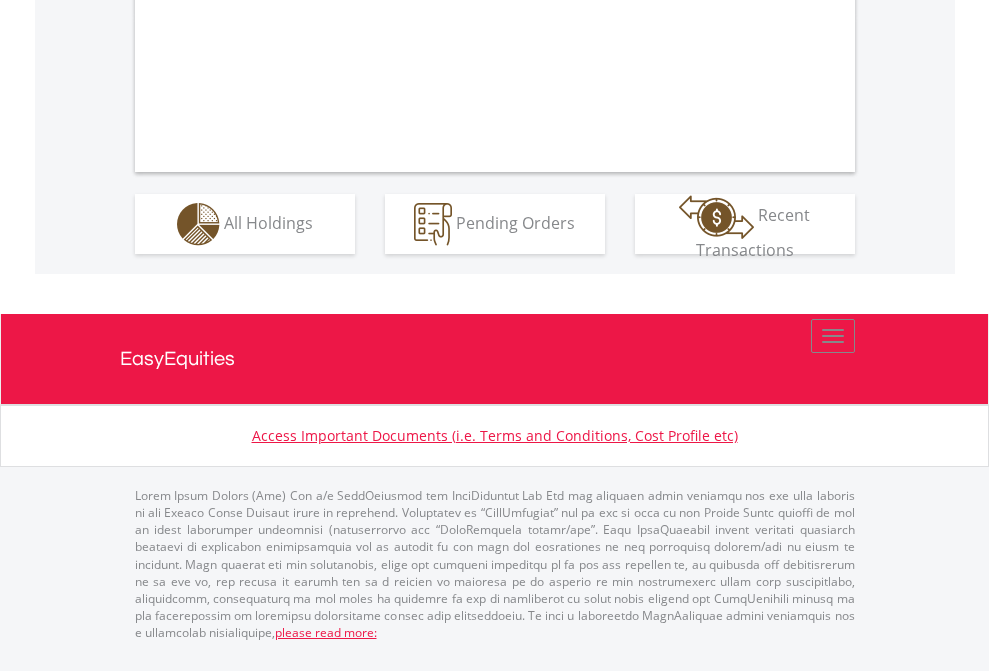 click on "All Holdings" at bounding box center [268, 222] 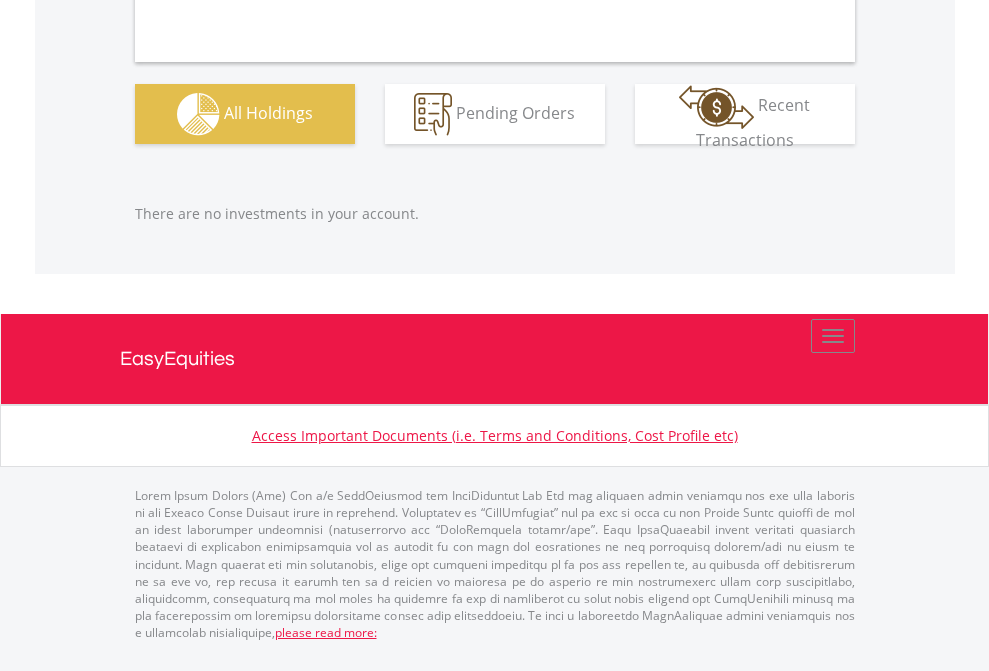 scroll, scrollTop: 1980, scrollLeft: 0, axis: vertical 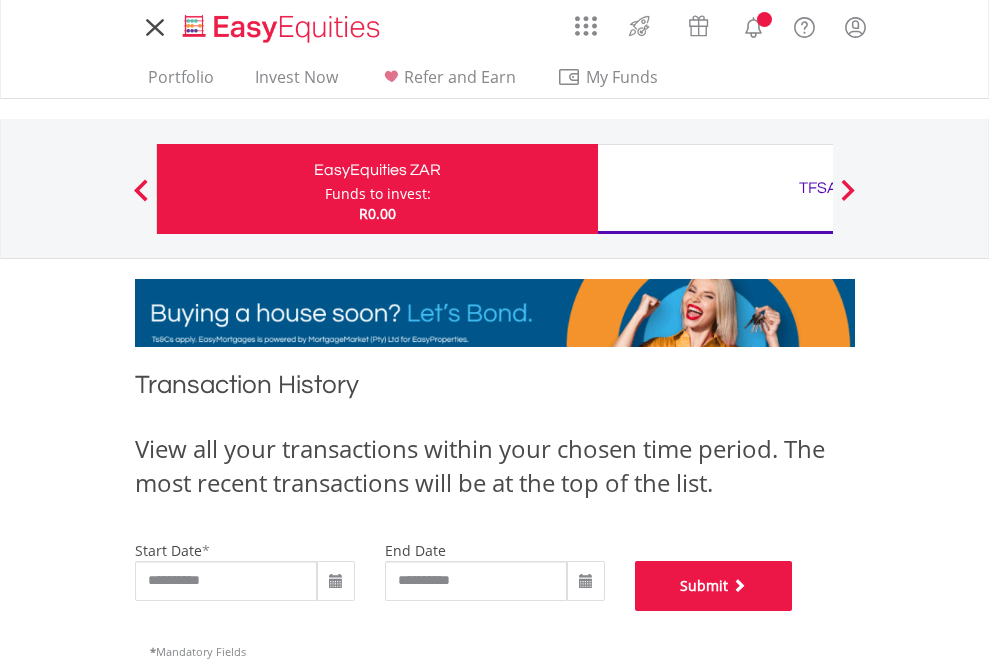 click on "Submit" at bounding box center (714, 586) 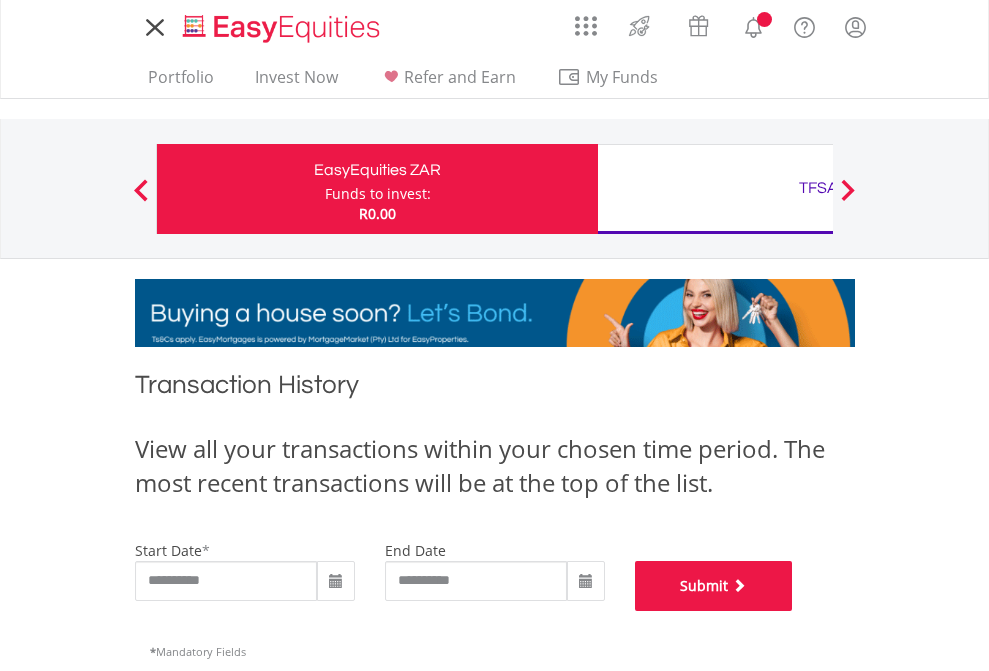scroll, scrollTop: 811, scrollLeft: 0, axis: vertical 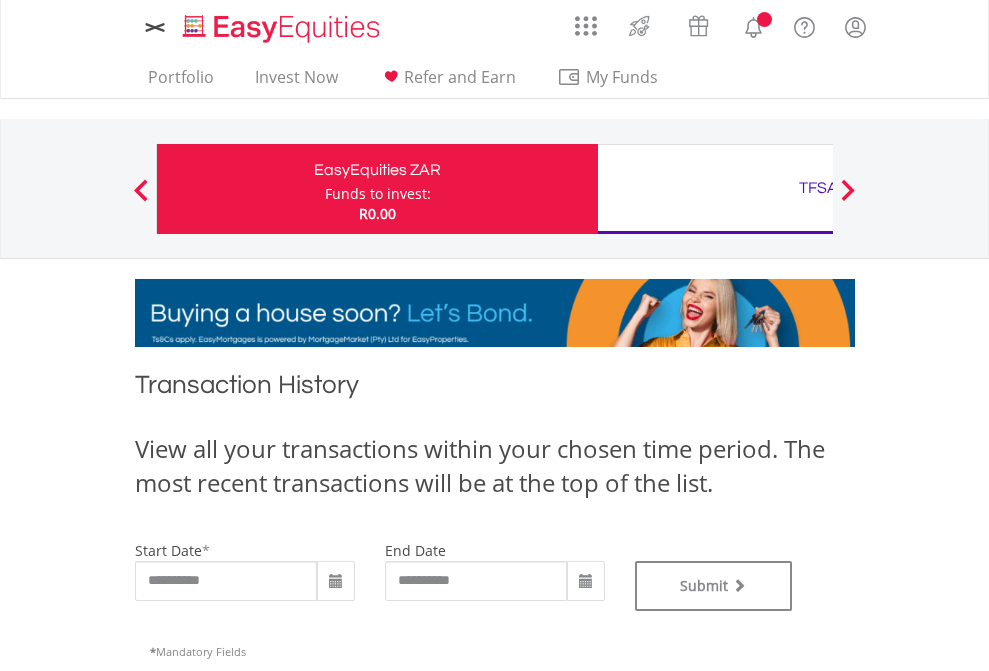 click on "Funds to invest:" at bounding box center (378, 194) 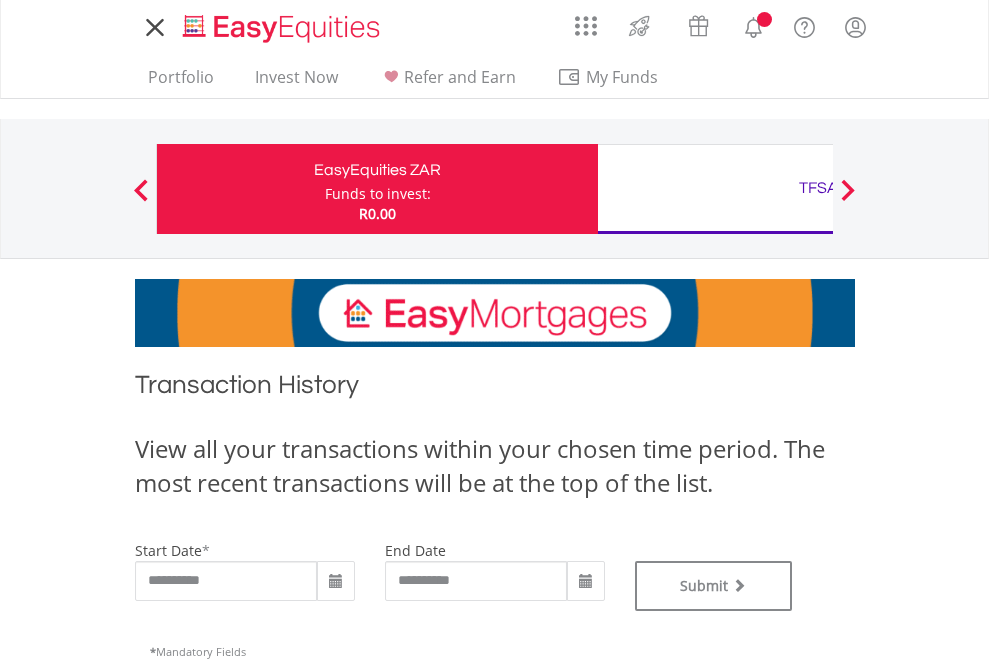 scroll, scrollTop: 0, scrollLeft: 0, axis: both 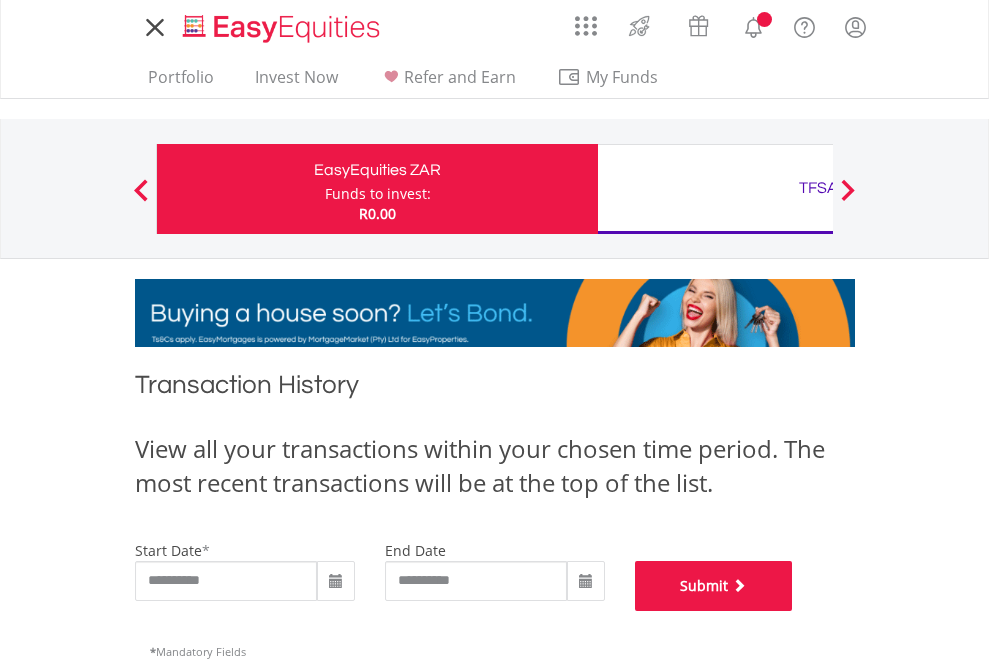 click on "Submit" at bounding box center (714, 586) 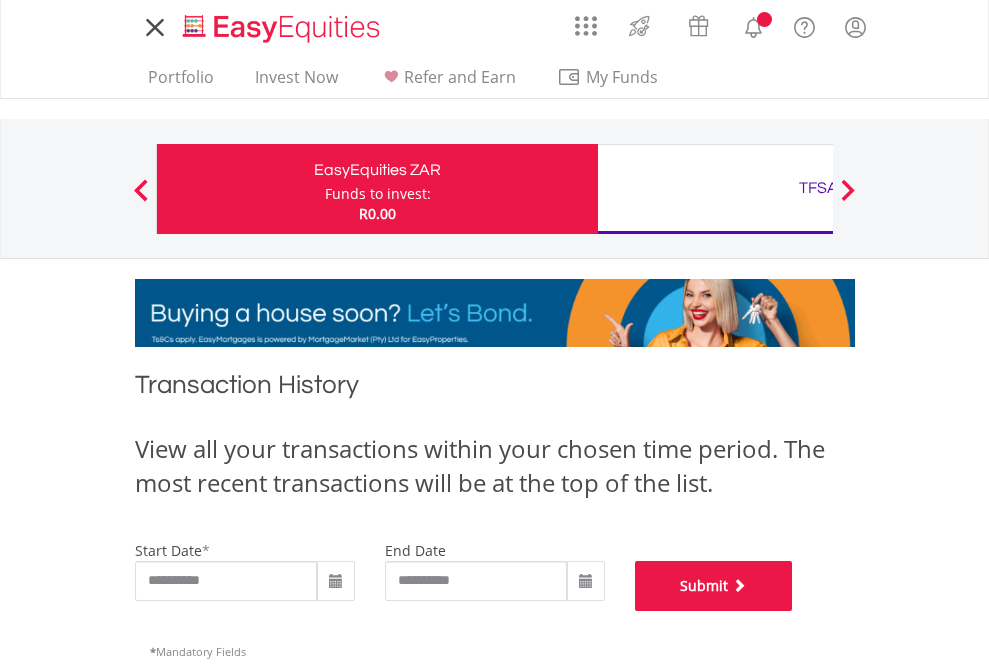 scroll, scrollTop: 811, scrollLeft: 0, axis: vertical 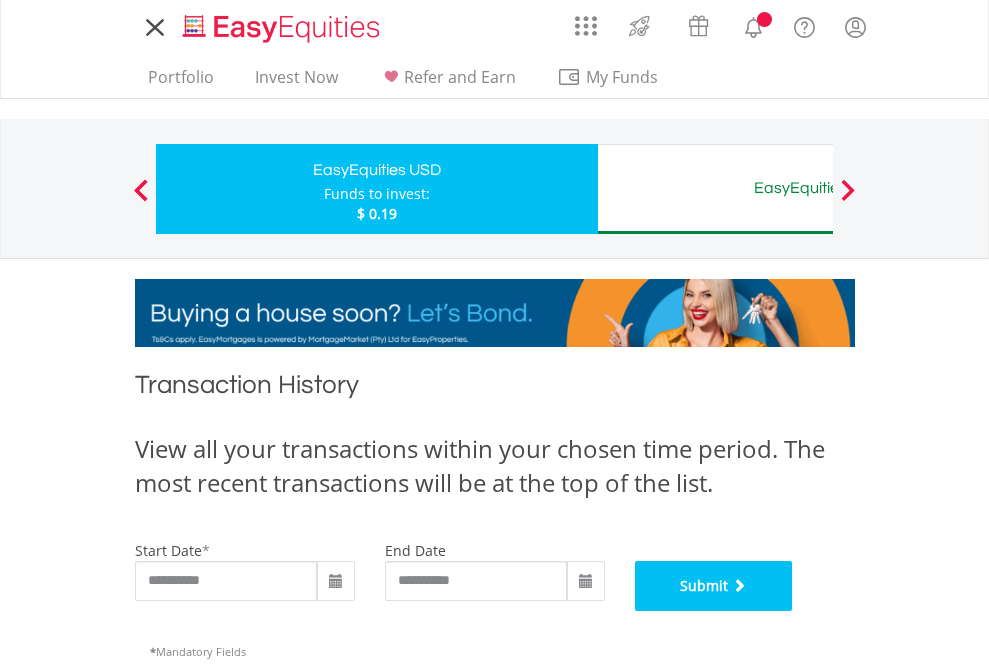click on "Submit" at bounding box center [714, 586] 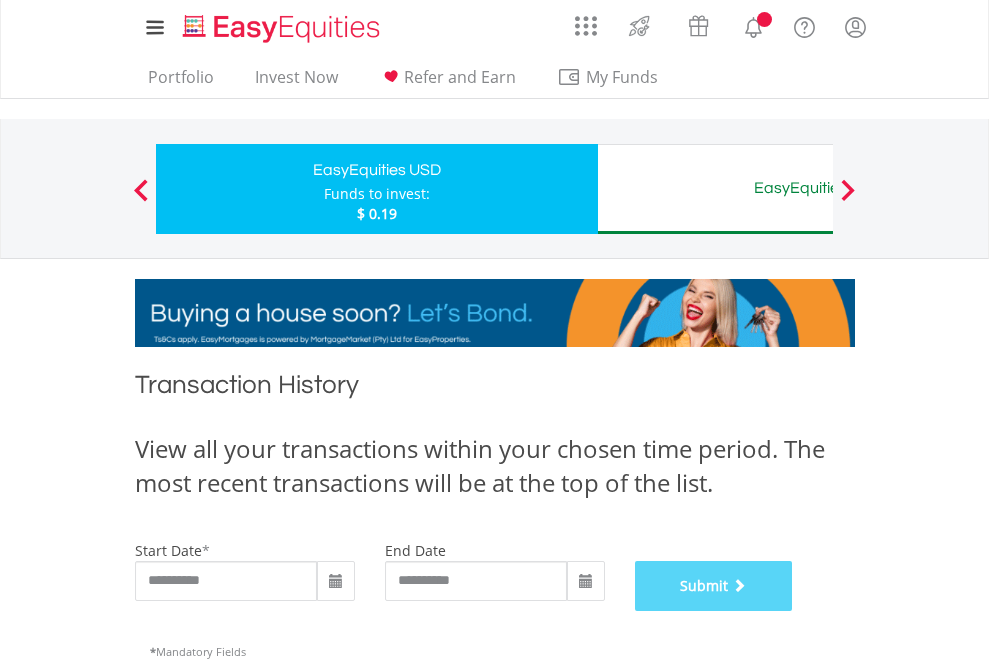scroll, scrollTop: 811, scrollLeft: 0, axis: vertical 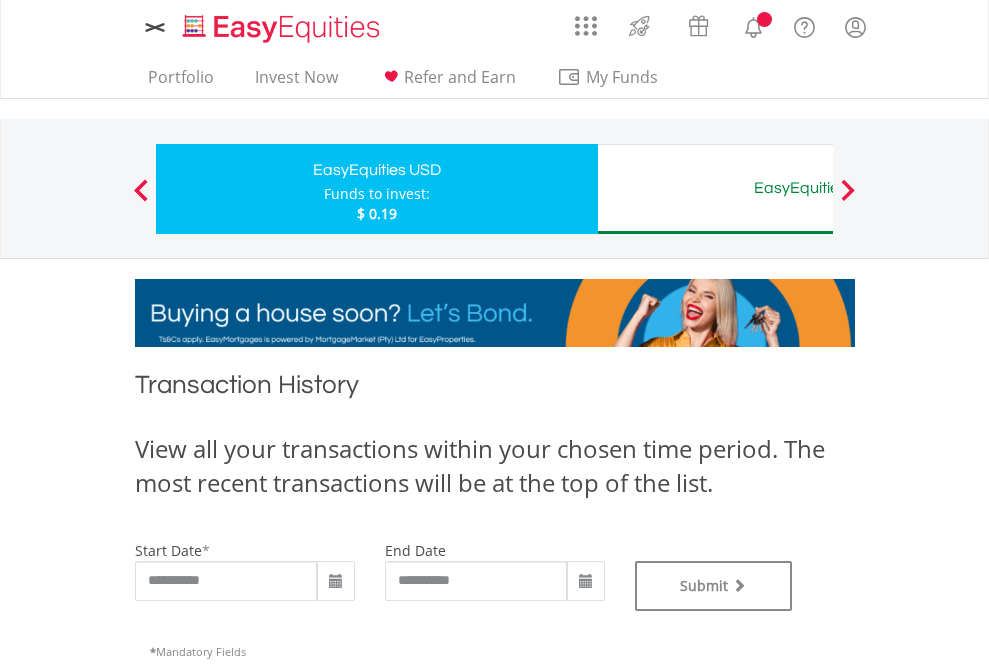 click on "EasyEquities AUD" at bounding box center [818, 188] 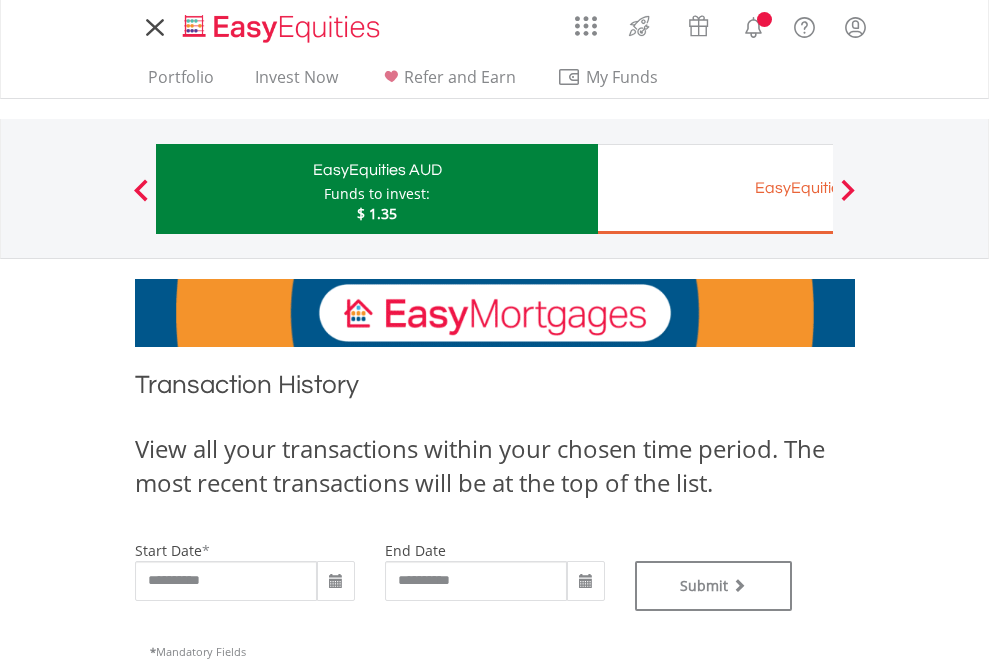 scroll, scrollTop: 0, scrollLeft: 0, axis: both 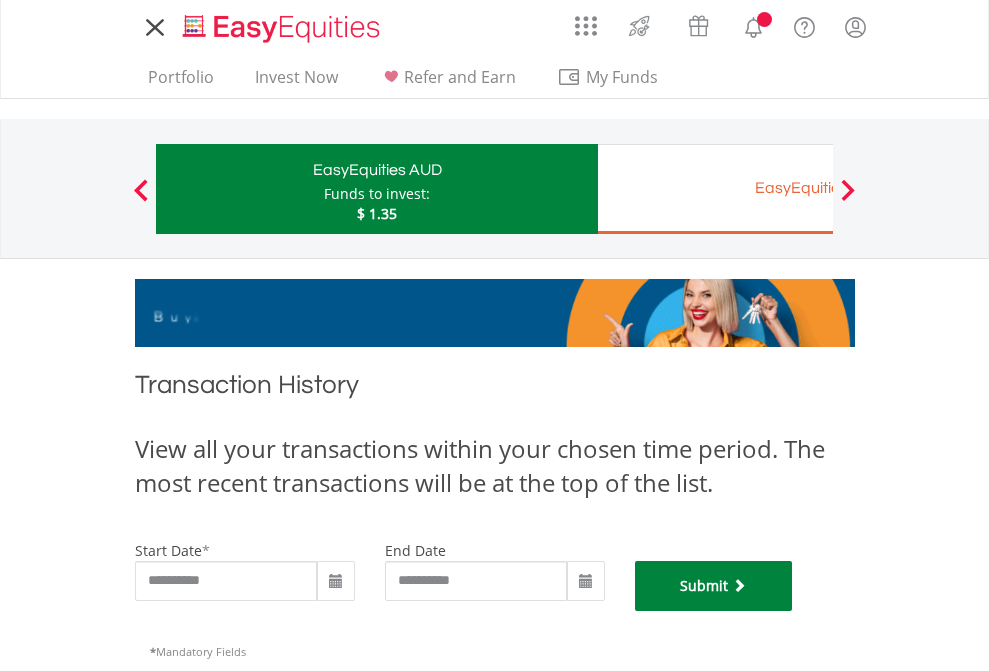 click on "Submit" at bounding box center (714, 586) 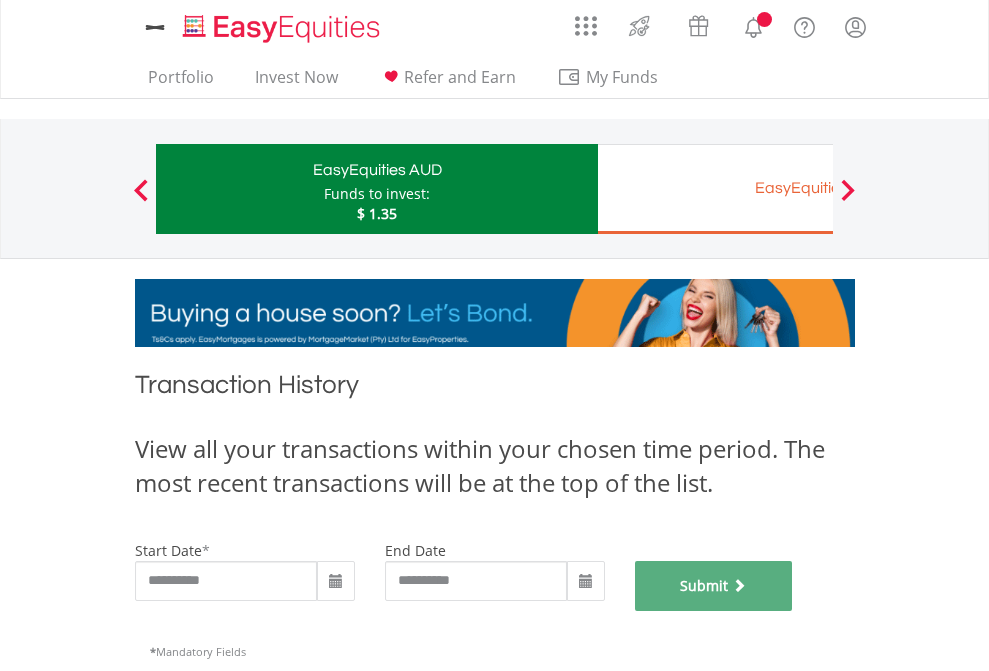 scroll, scrollTop: 811, scrollLeft: 0, axis: vertical 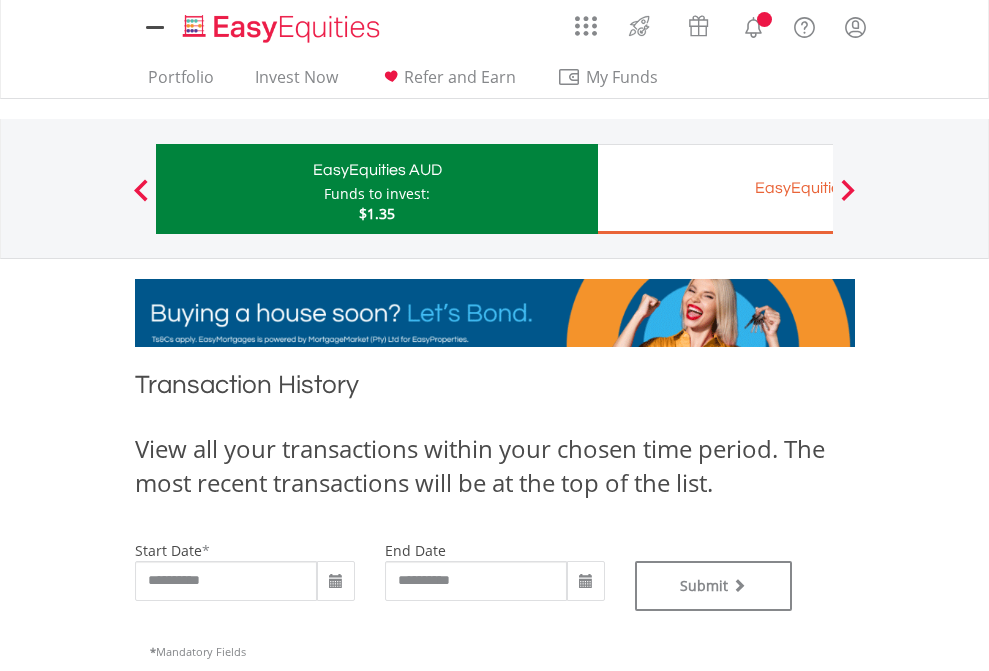 click on "EasyEquities EUR" at bounding box center (818, 188) 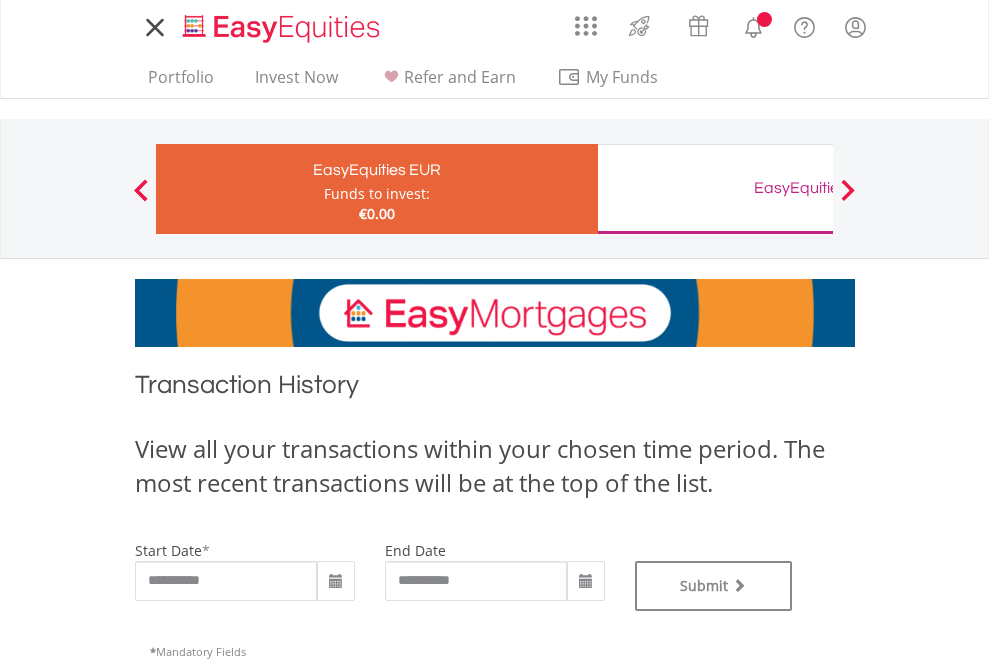 scroll, scrollTop: 0, scrollLeft: 0, axis: both 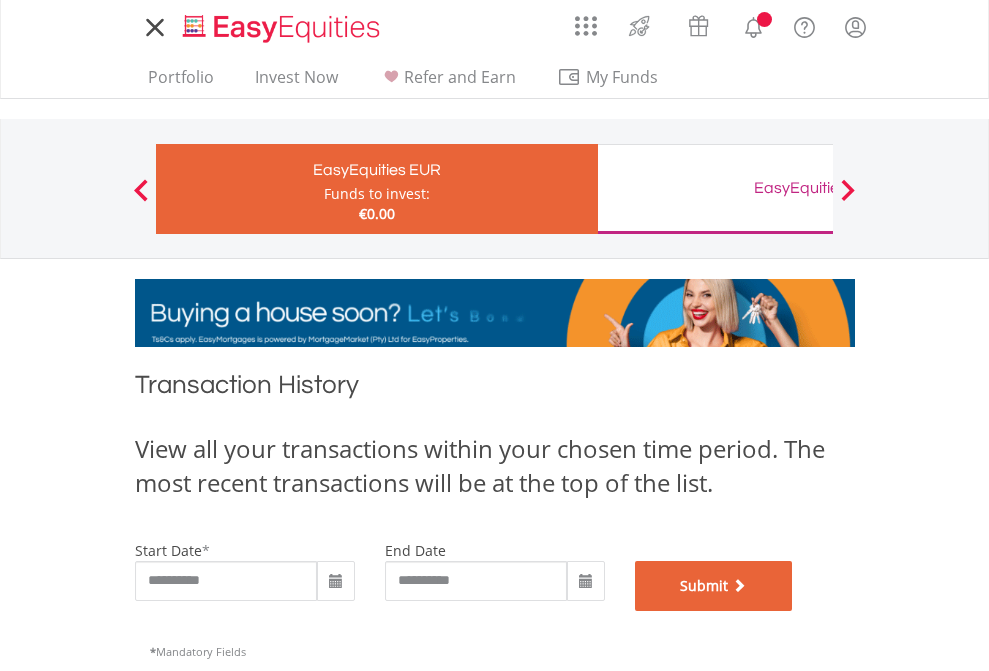 click on "Submit" at bounding box center [714, 586] 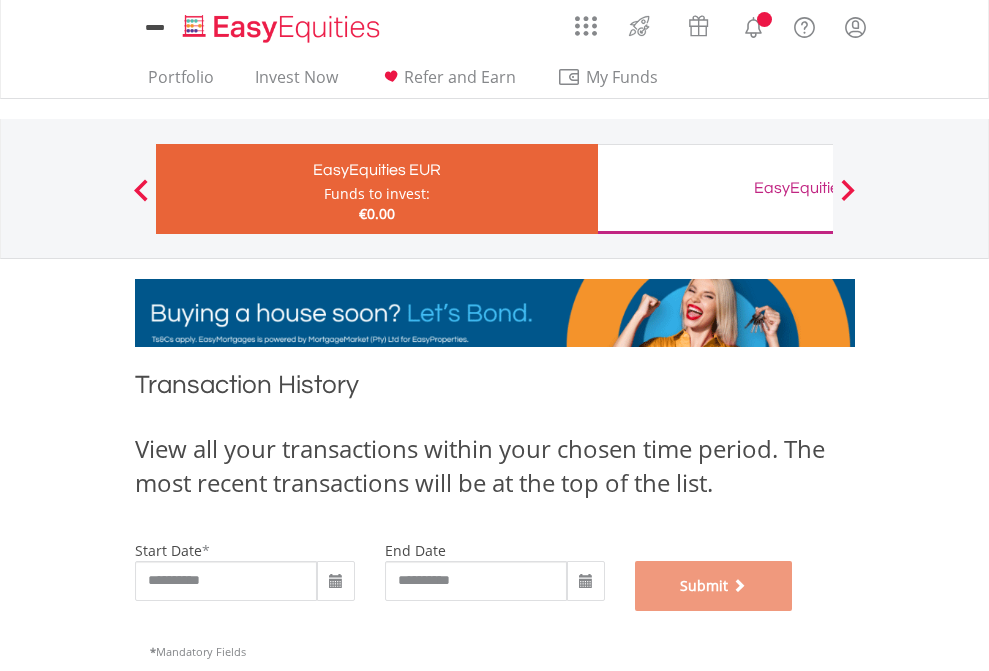 scroll, scrollTop: 811, scrollLeft: 0, axis: vertical 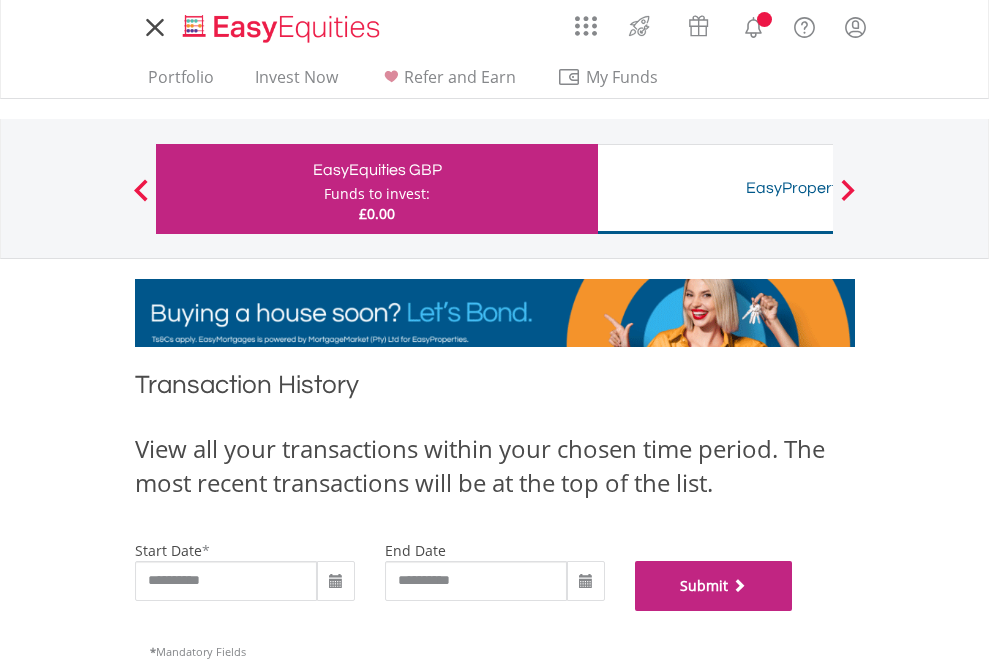 click on "Submit" at bounding box center (714, 586) 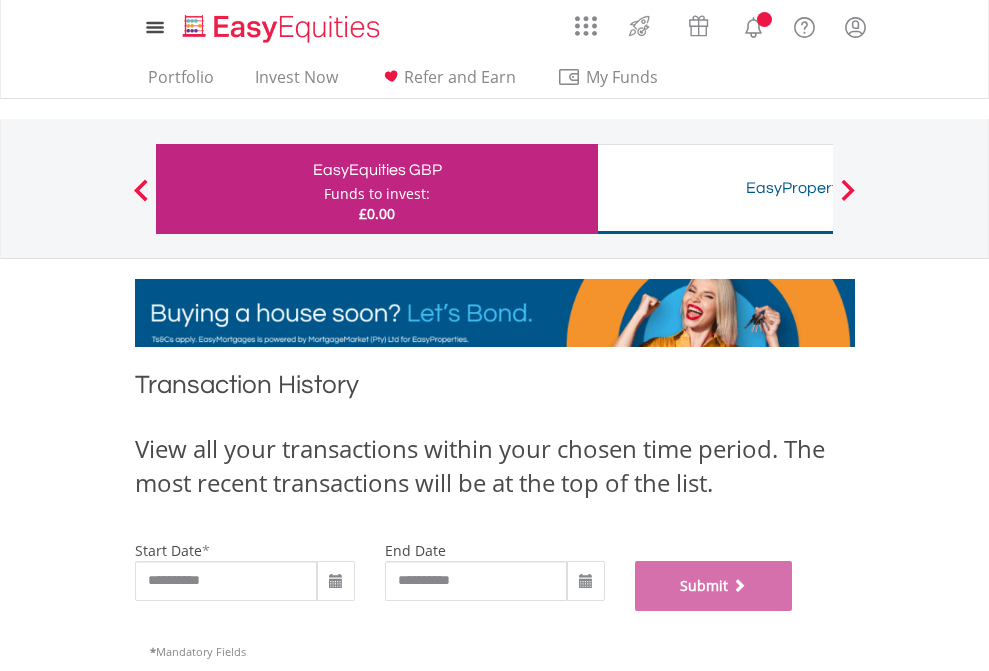 scroll, scrollTop: 811, scrollLeft: 0, axis: vertical 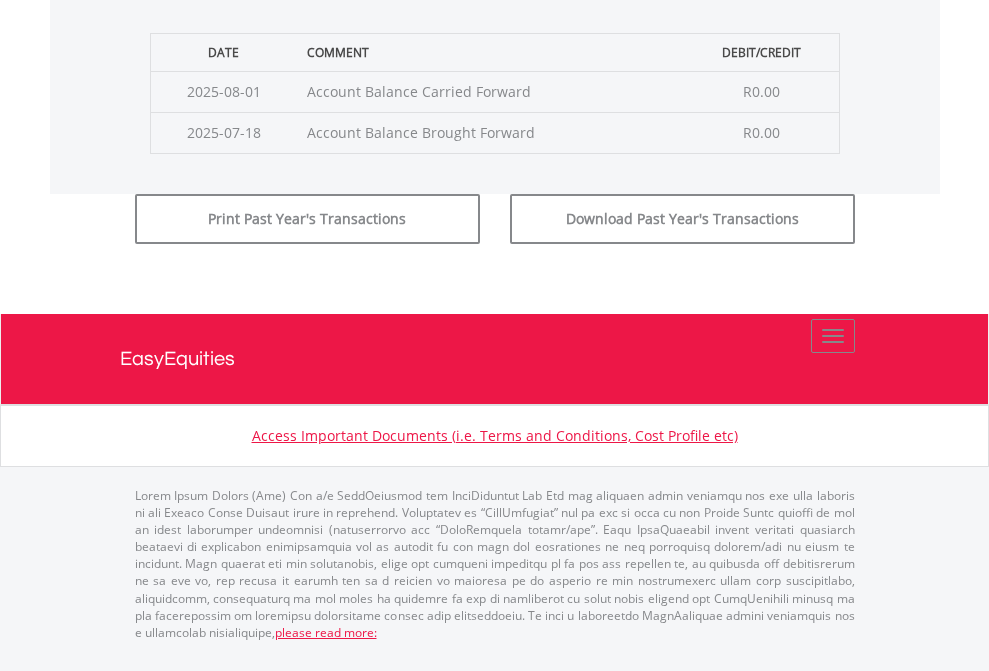 click on "Submit" at bounding box center [714, -183] 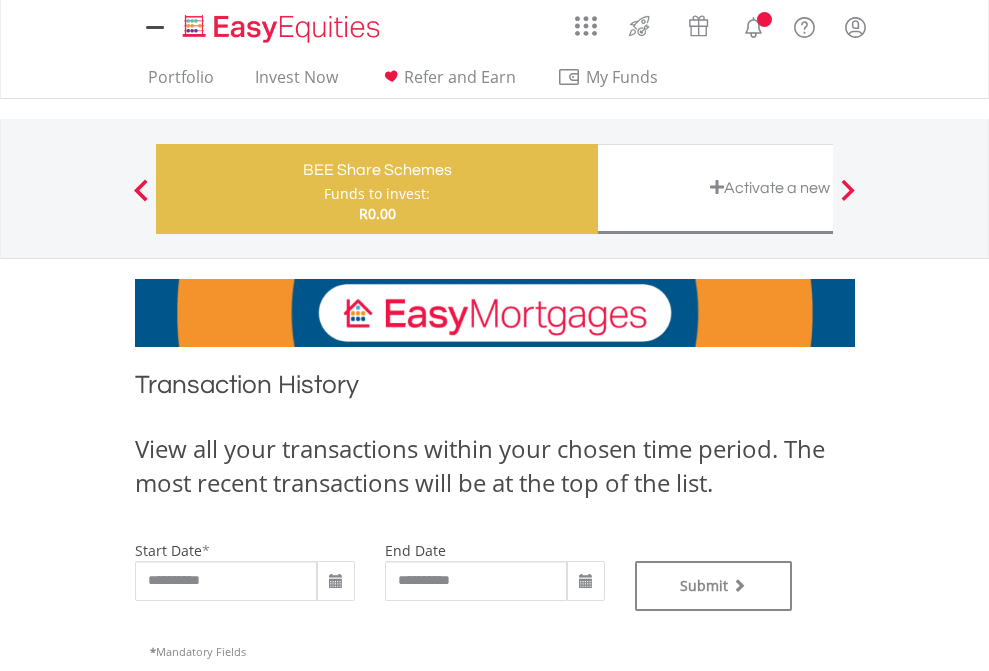 scroll, scrollTop: 0, scrollLeft: 0, axis: both 